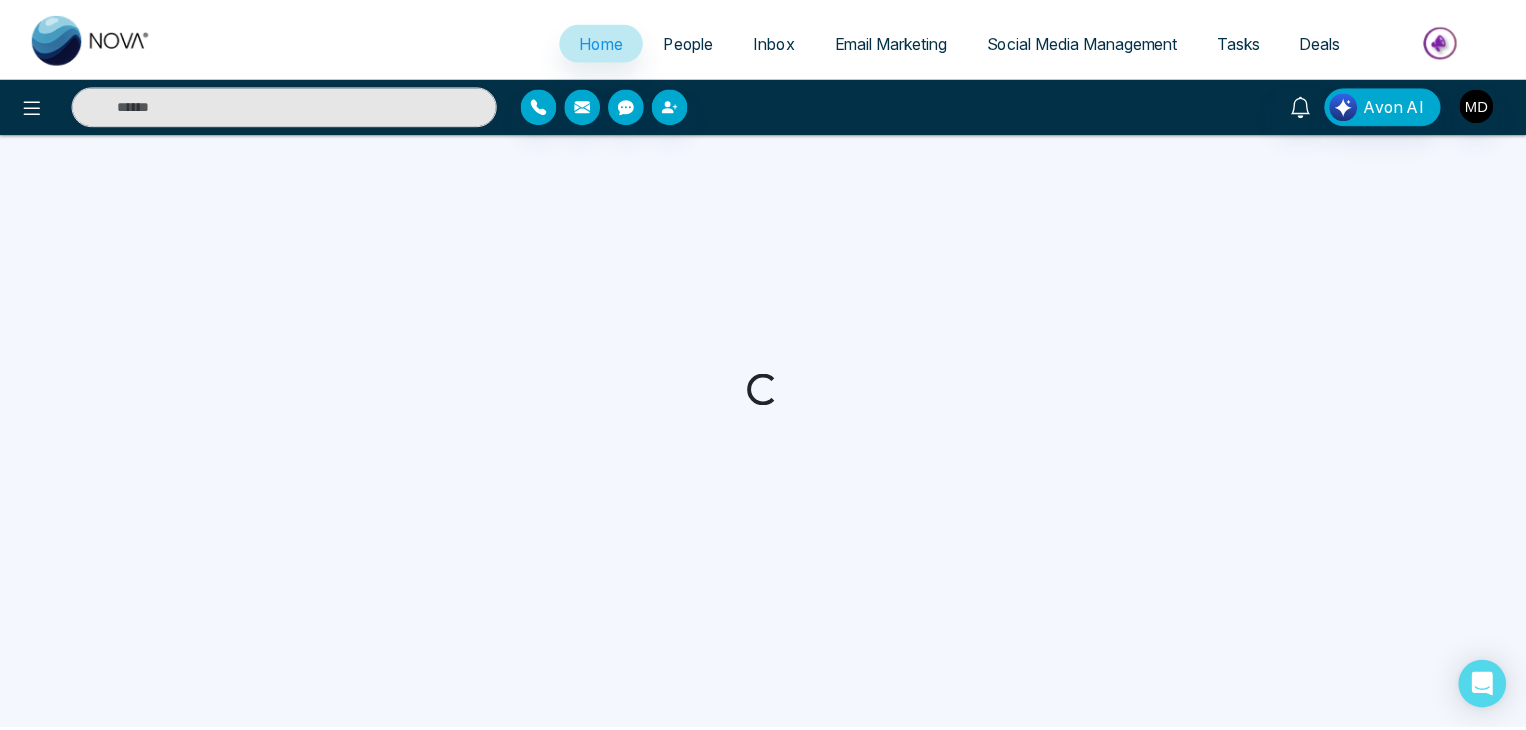 scroll, scrollTop: 0, scrollLeft: 0, axis: both 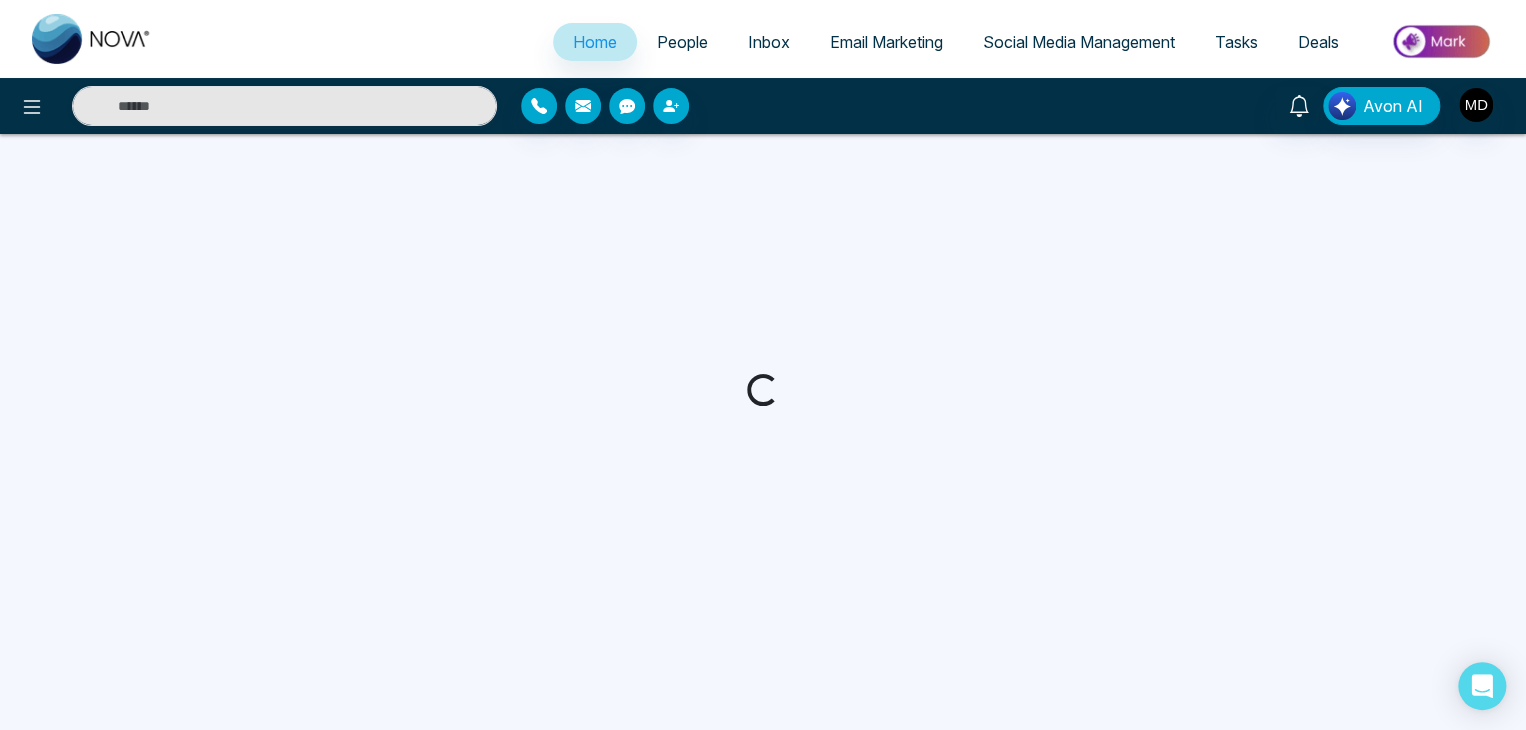 select on "*" 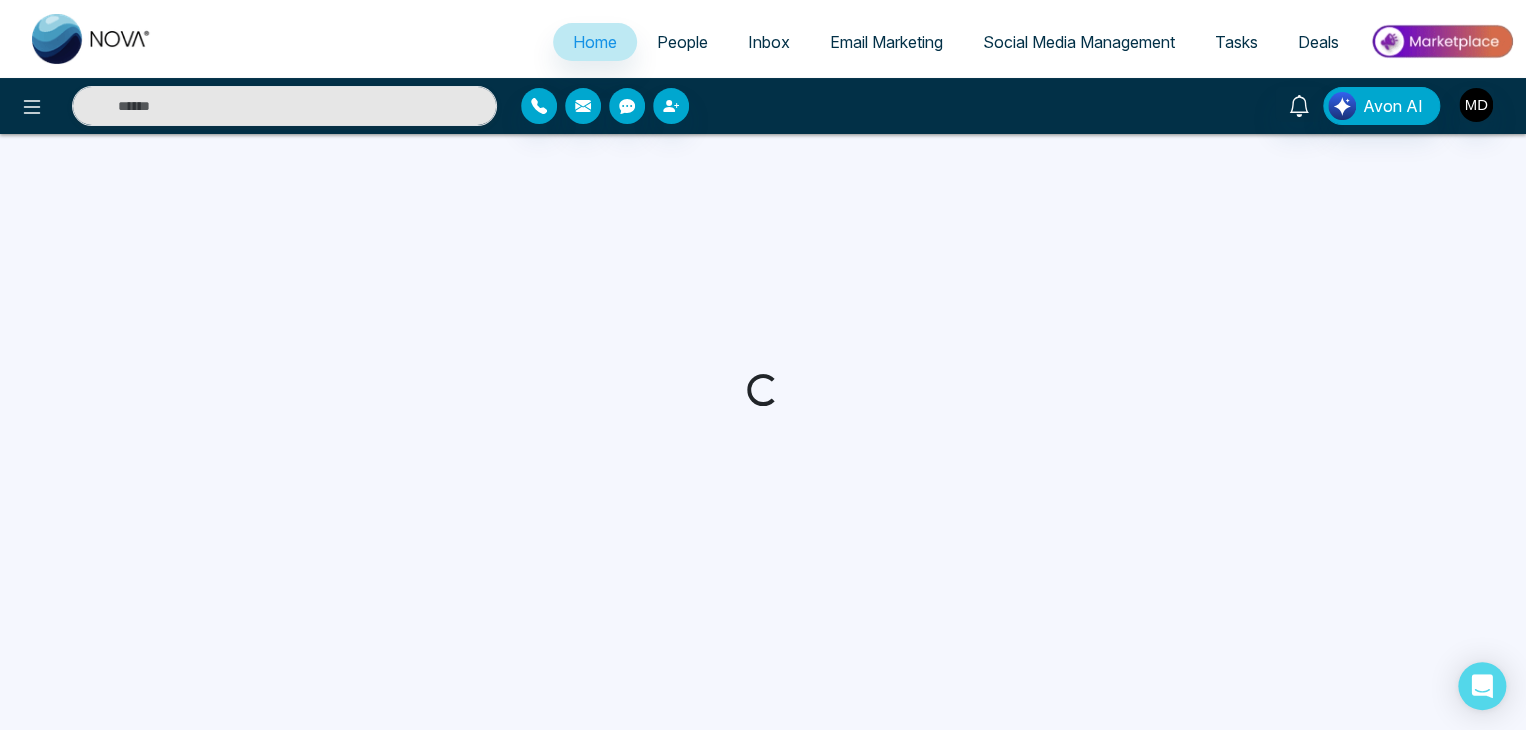 select on "*" 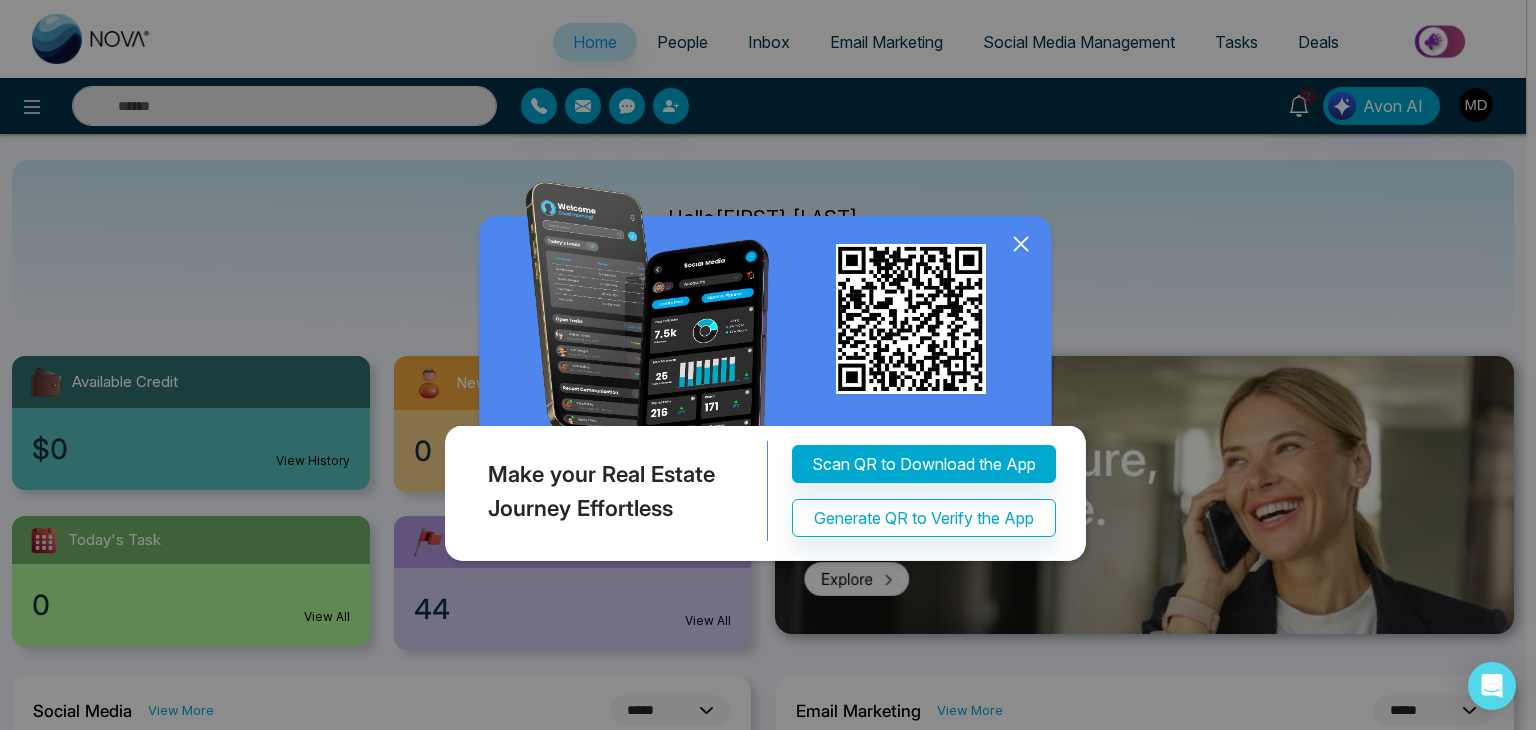 click on "Make your Real Estate  Journey Effortless Scan QR to Download the App Generate QR to Verify the App" at bounding box center (768, 365) 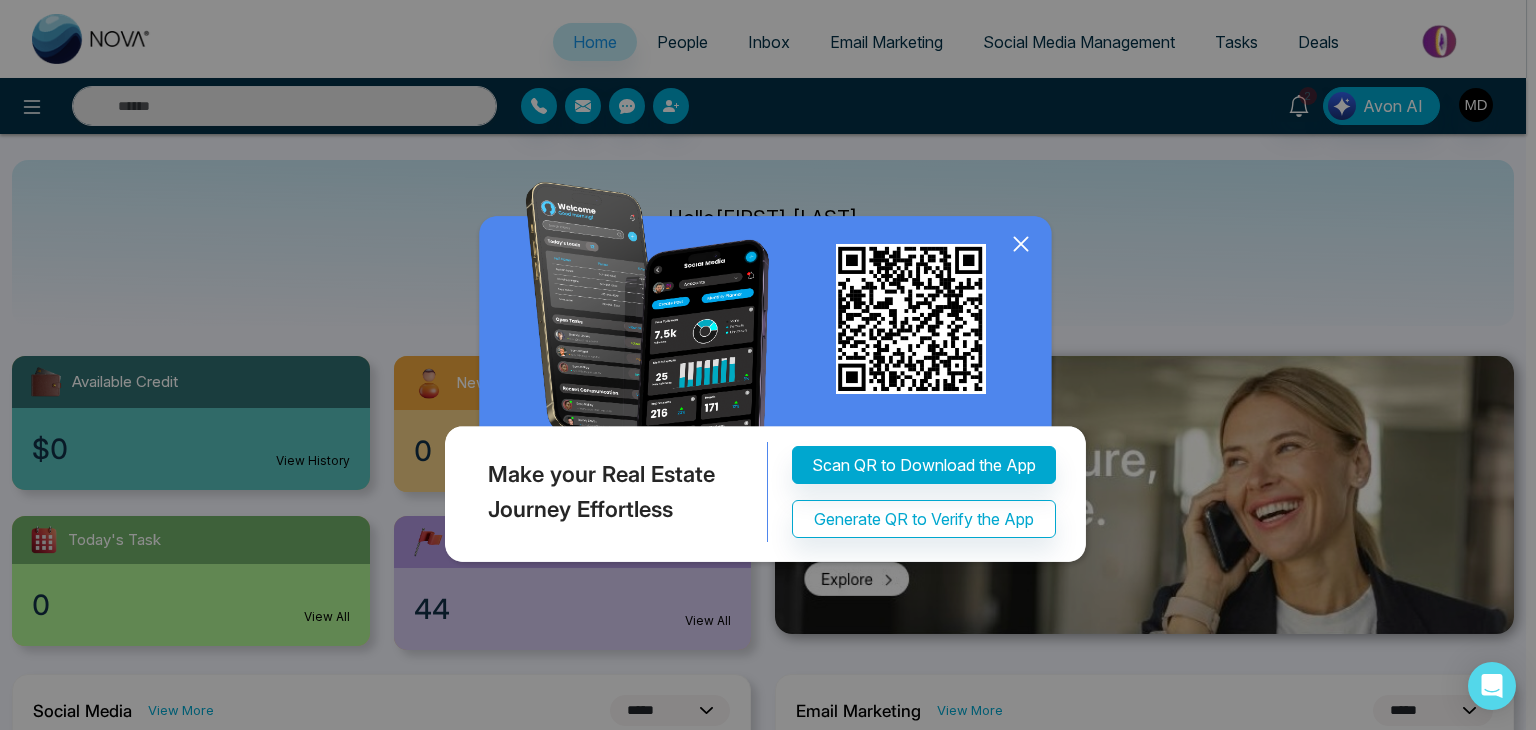 click 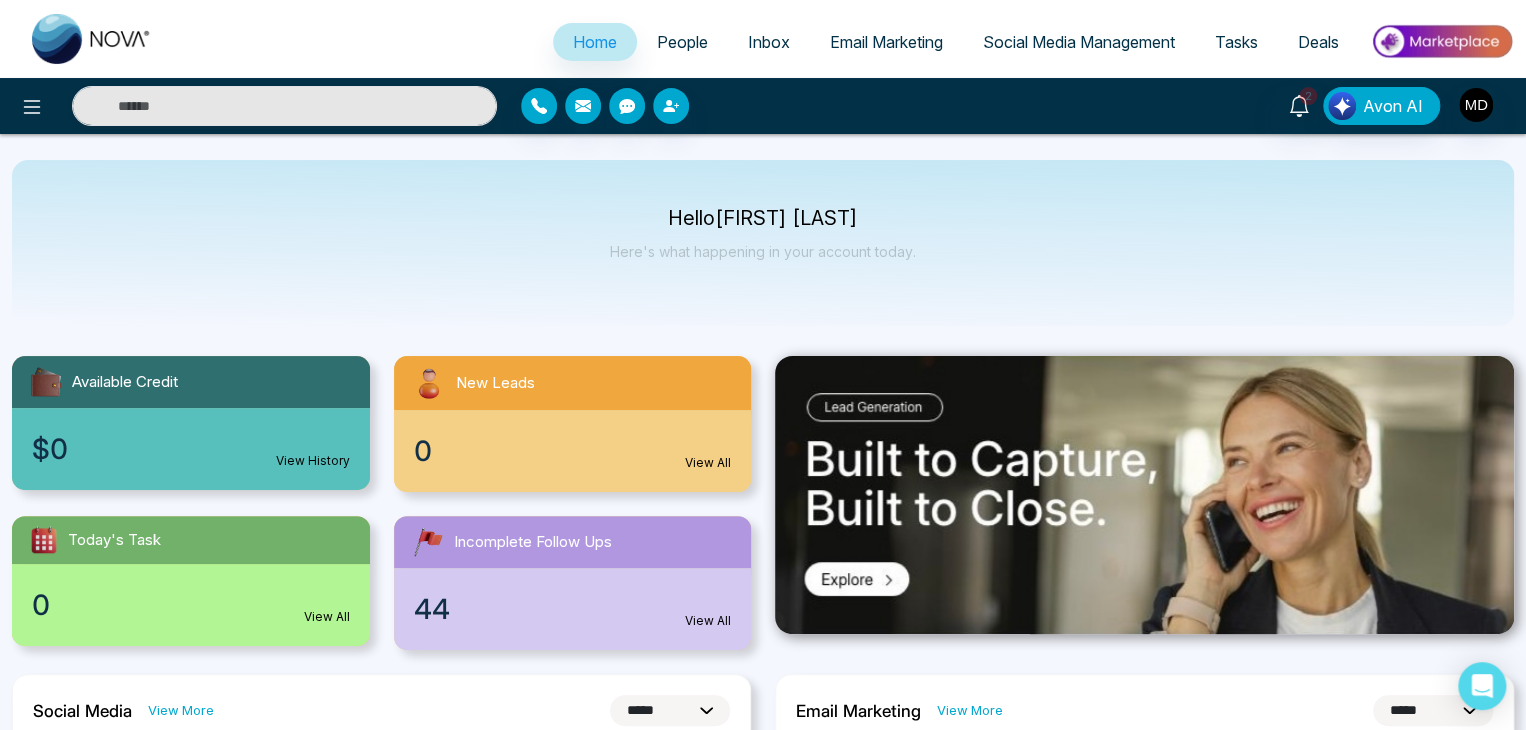 click on "People" at bounding box center (682, 42) 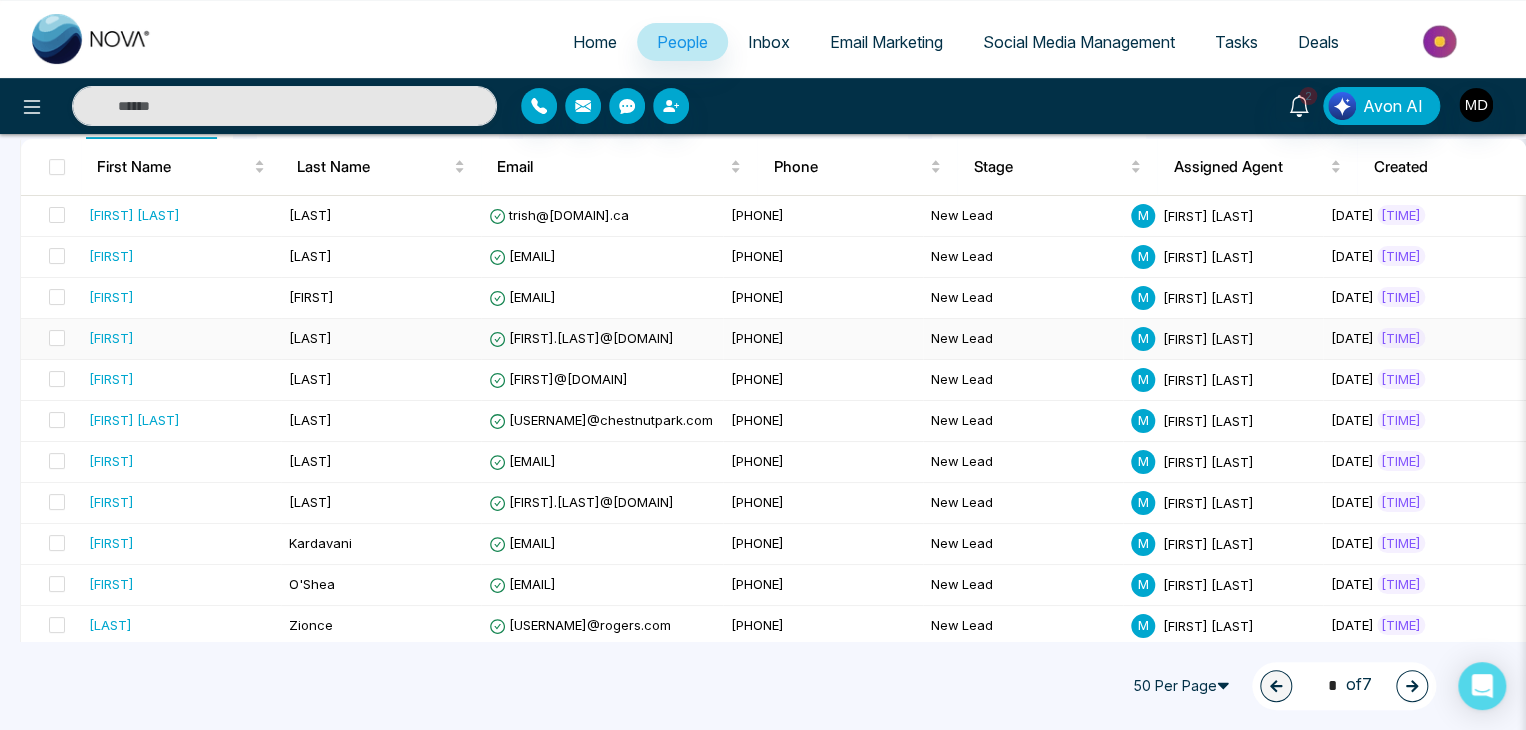 scroll, scrollTop: 240, scrollLeft: 0, axis: vertical 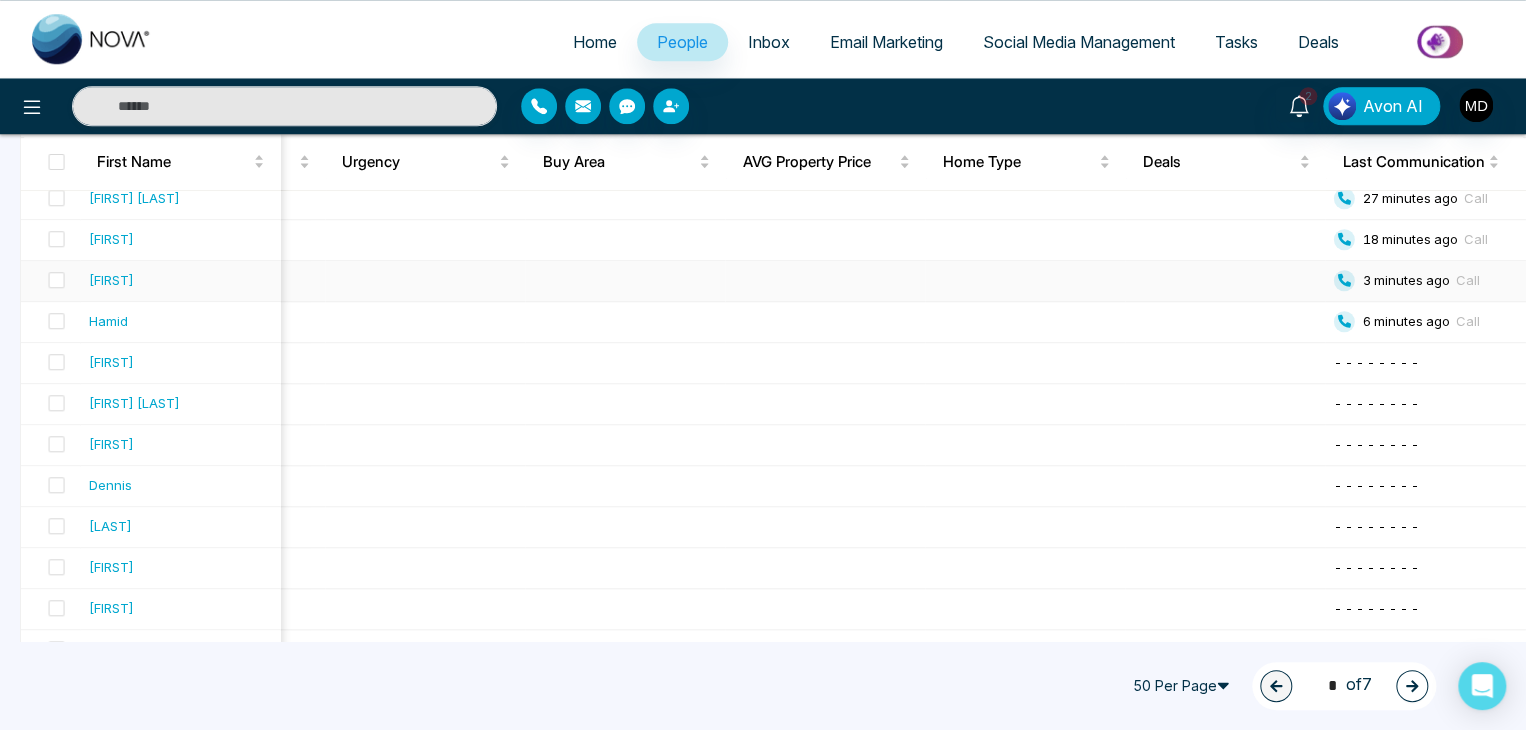 click at bounding box center [826, 281] 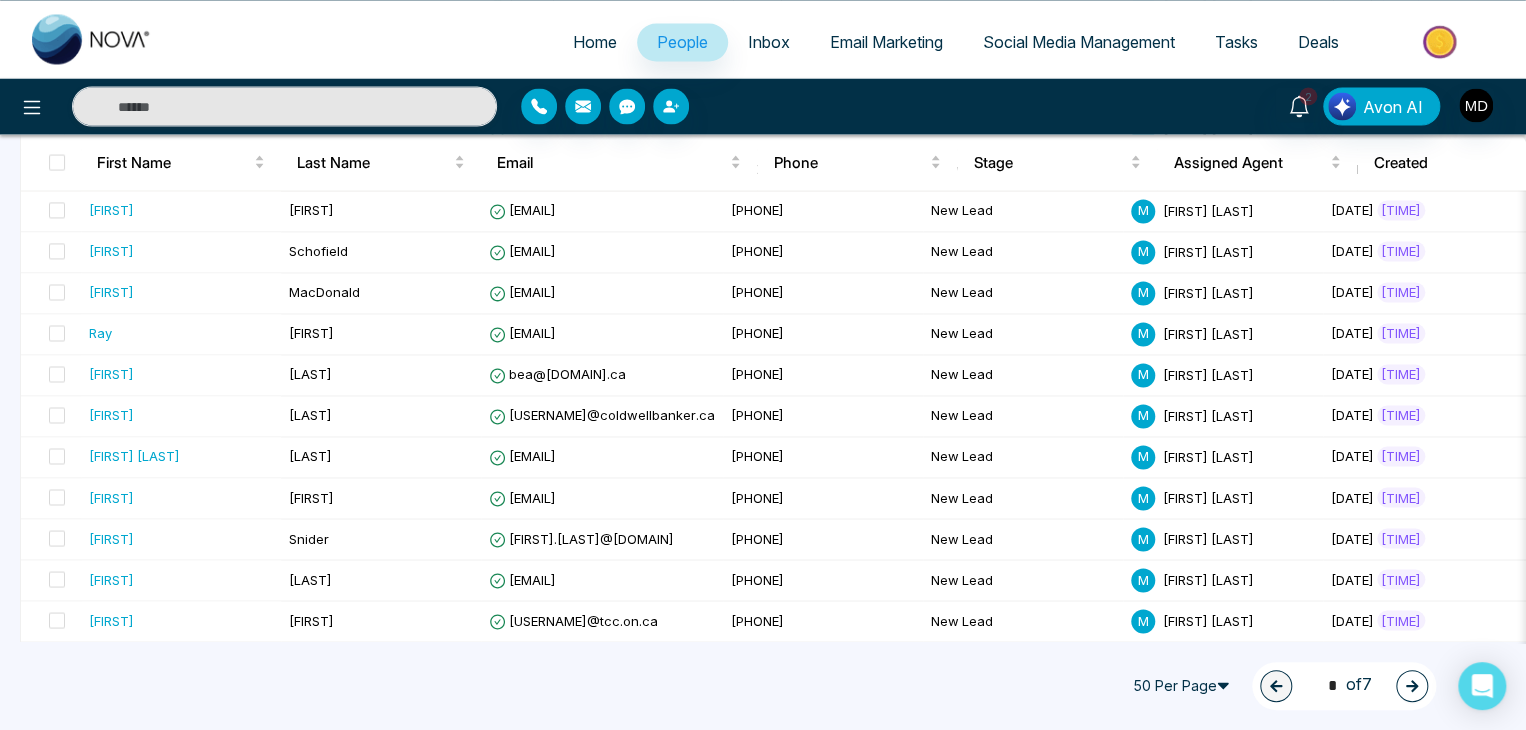 click on "50 Per Page" at bounding box center (1184, 686) 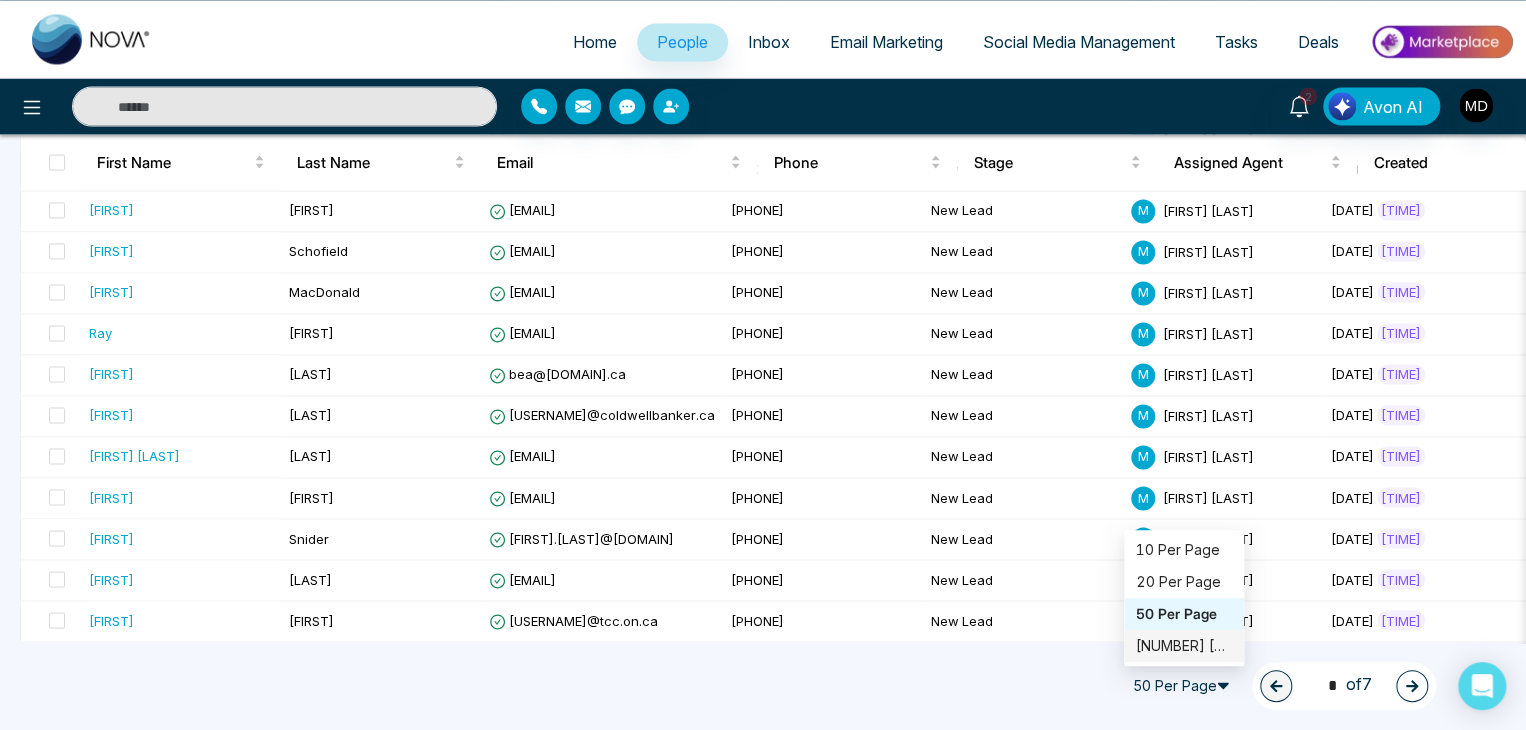 click on "[NUMBER] [GENERAL]" at bounding box center (1184, 646) 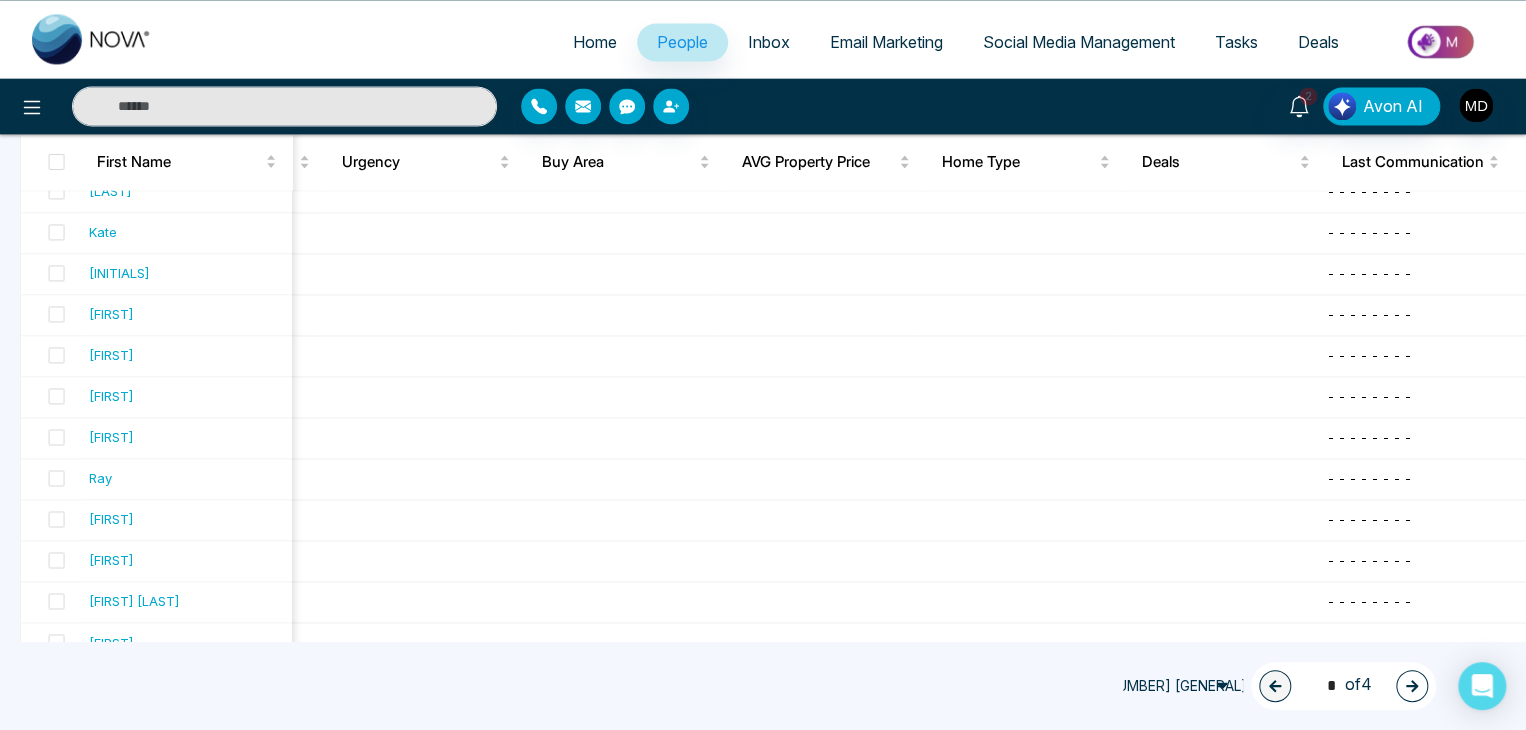 click 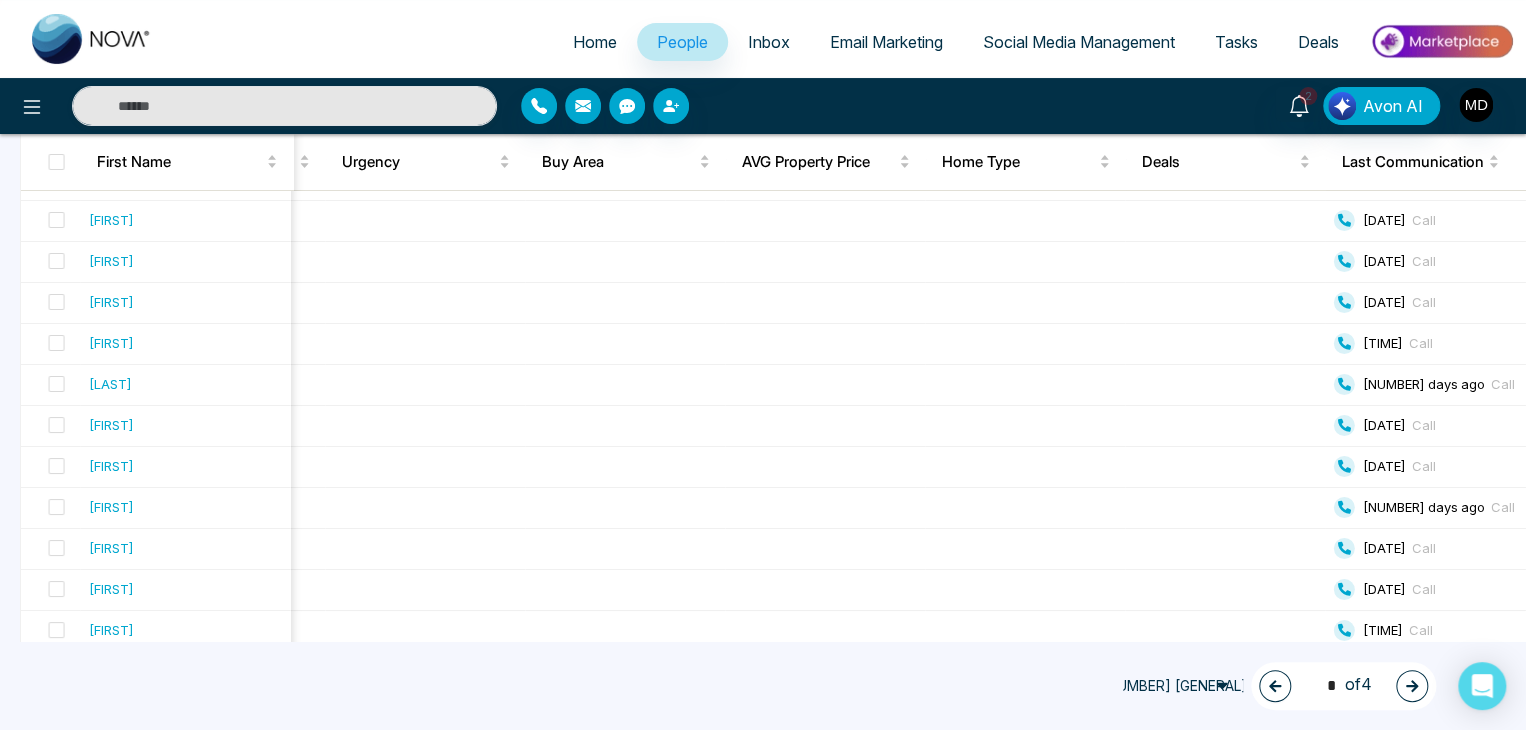 click 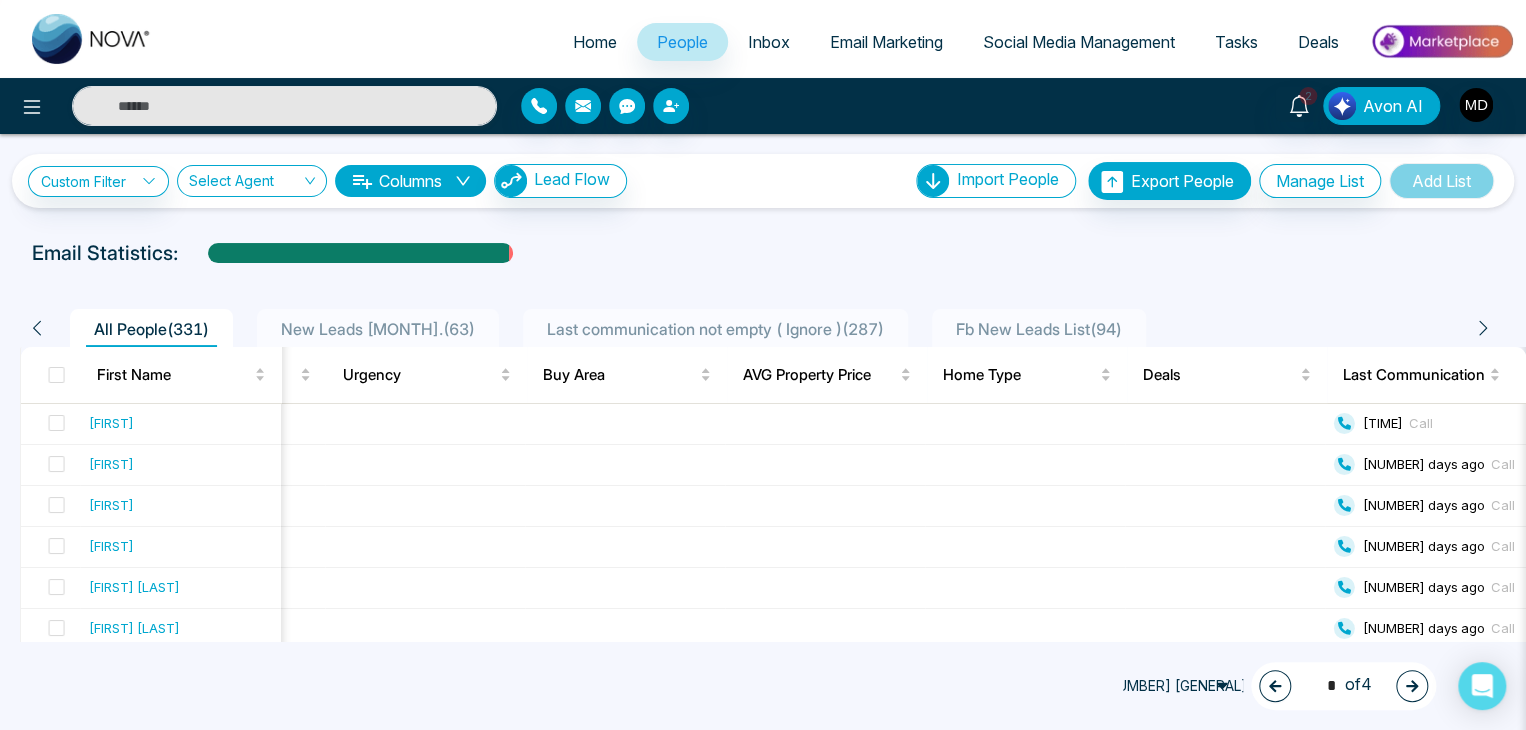 click 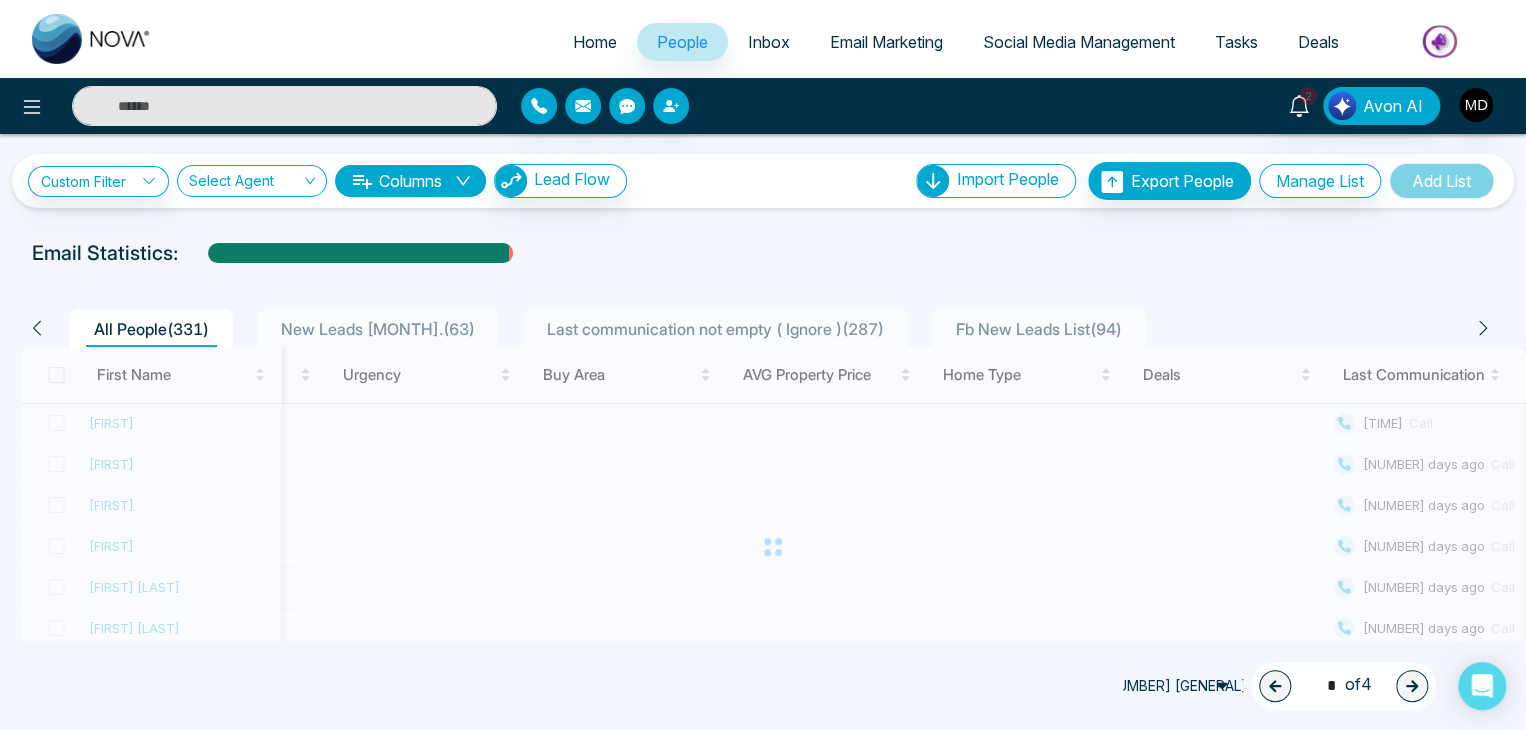 type on "*" 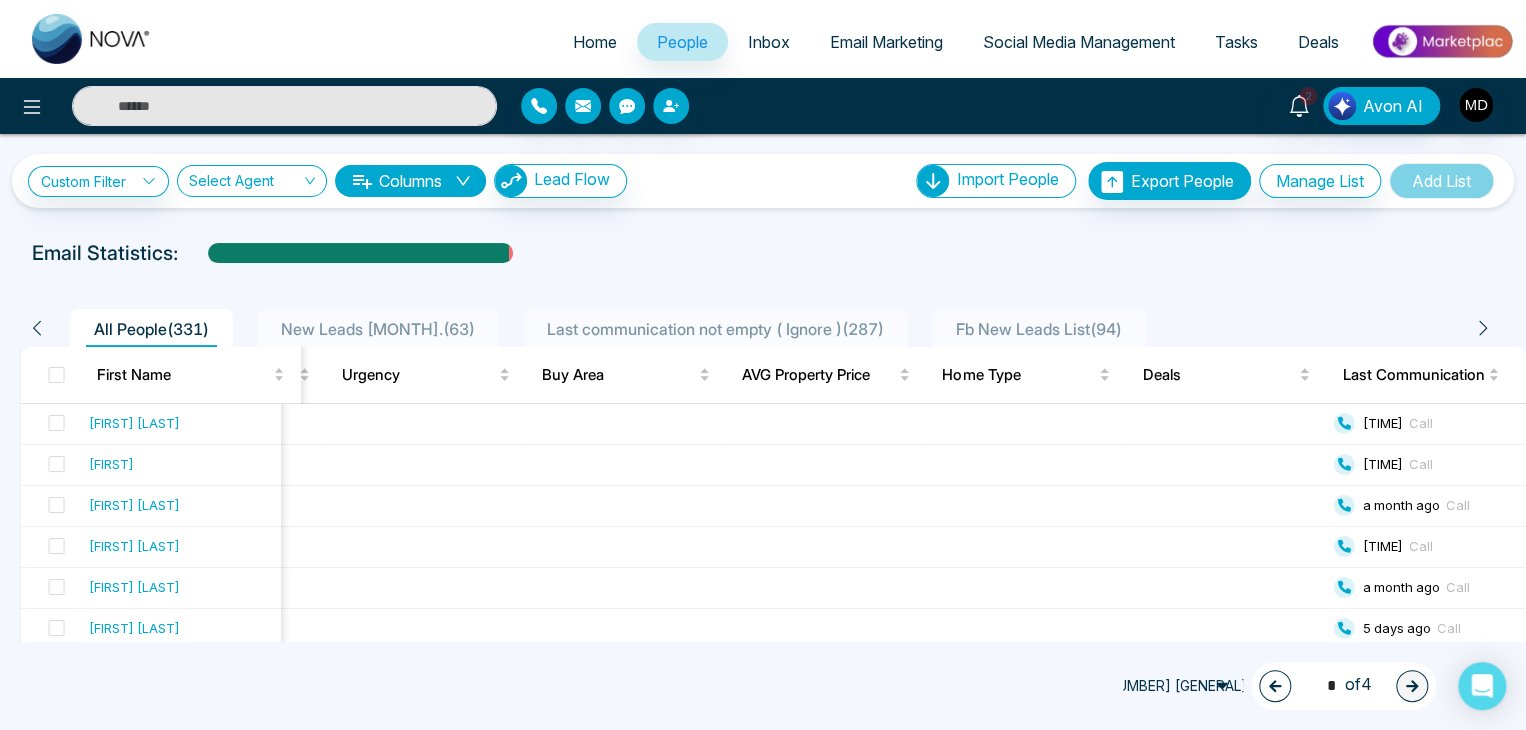click on "Home" at bounding box center (595, 42) 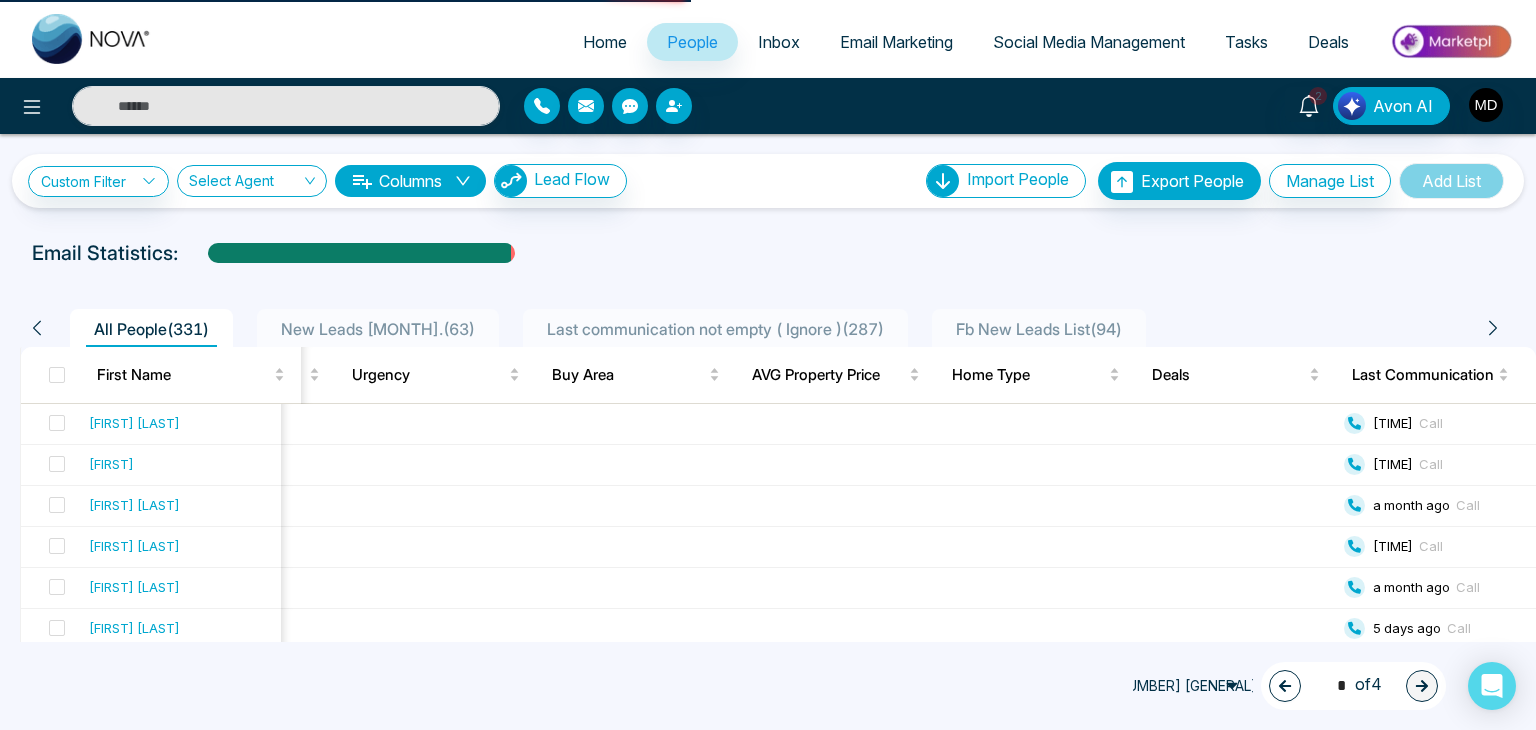 select on "*" 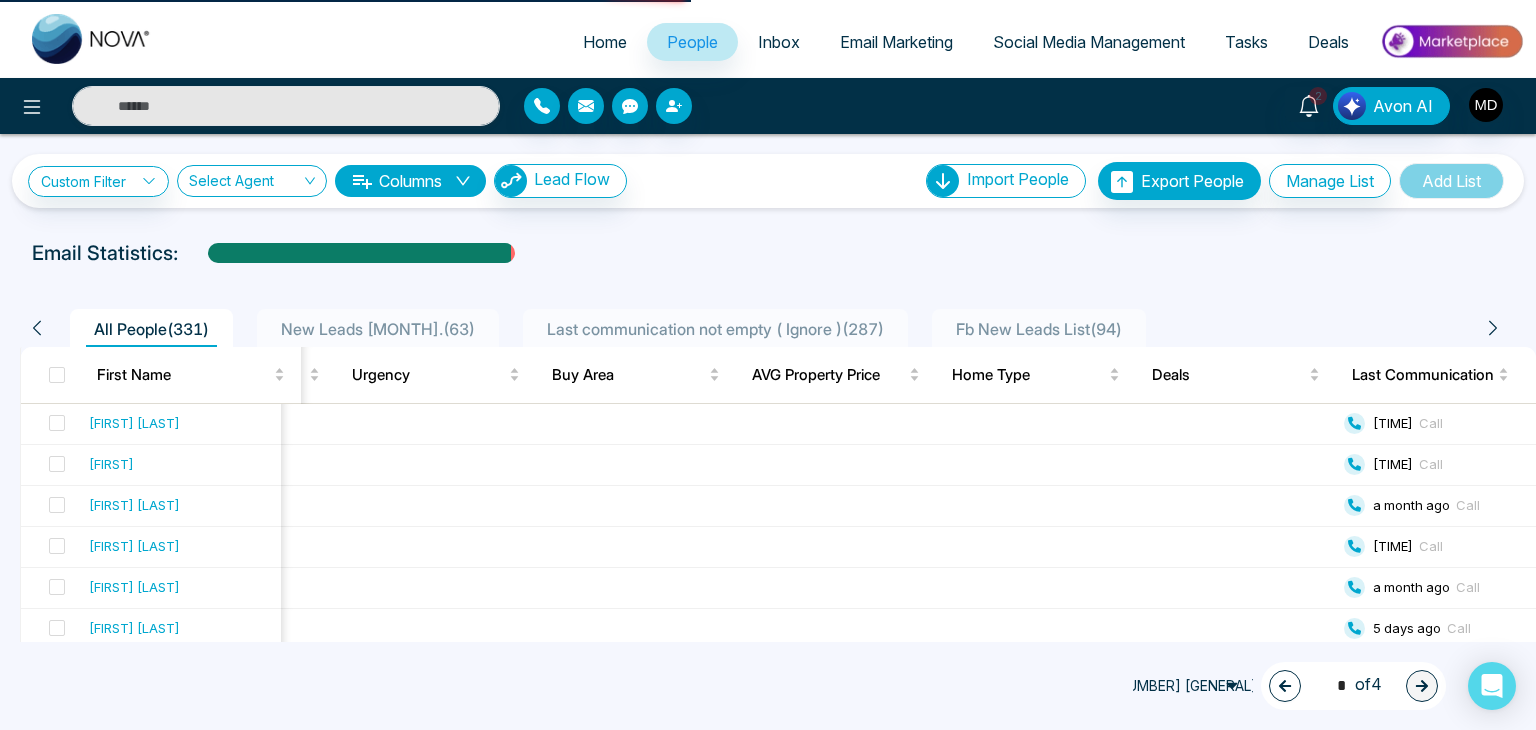 select on "*" 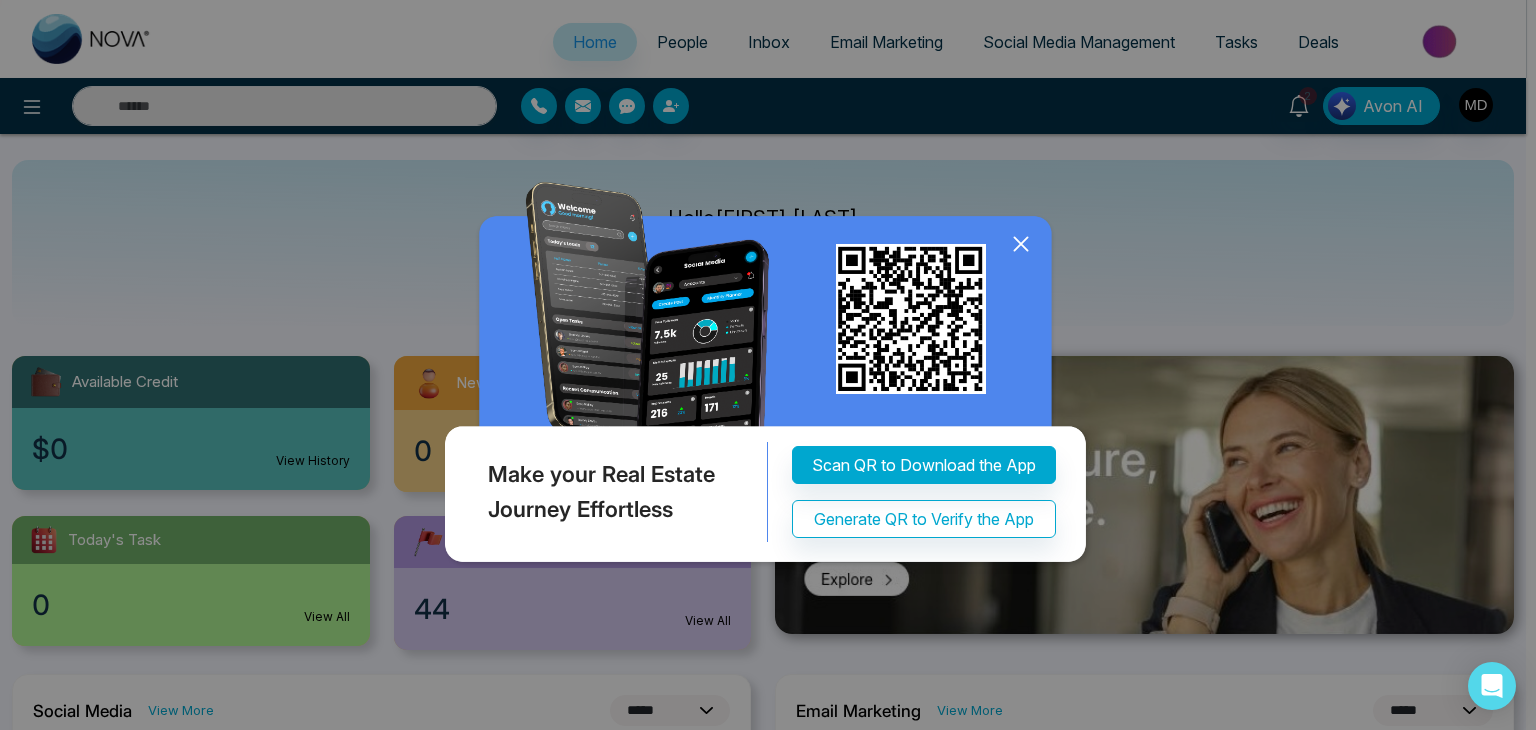 click 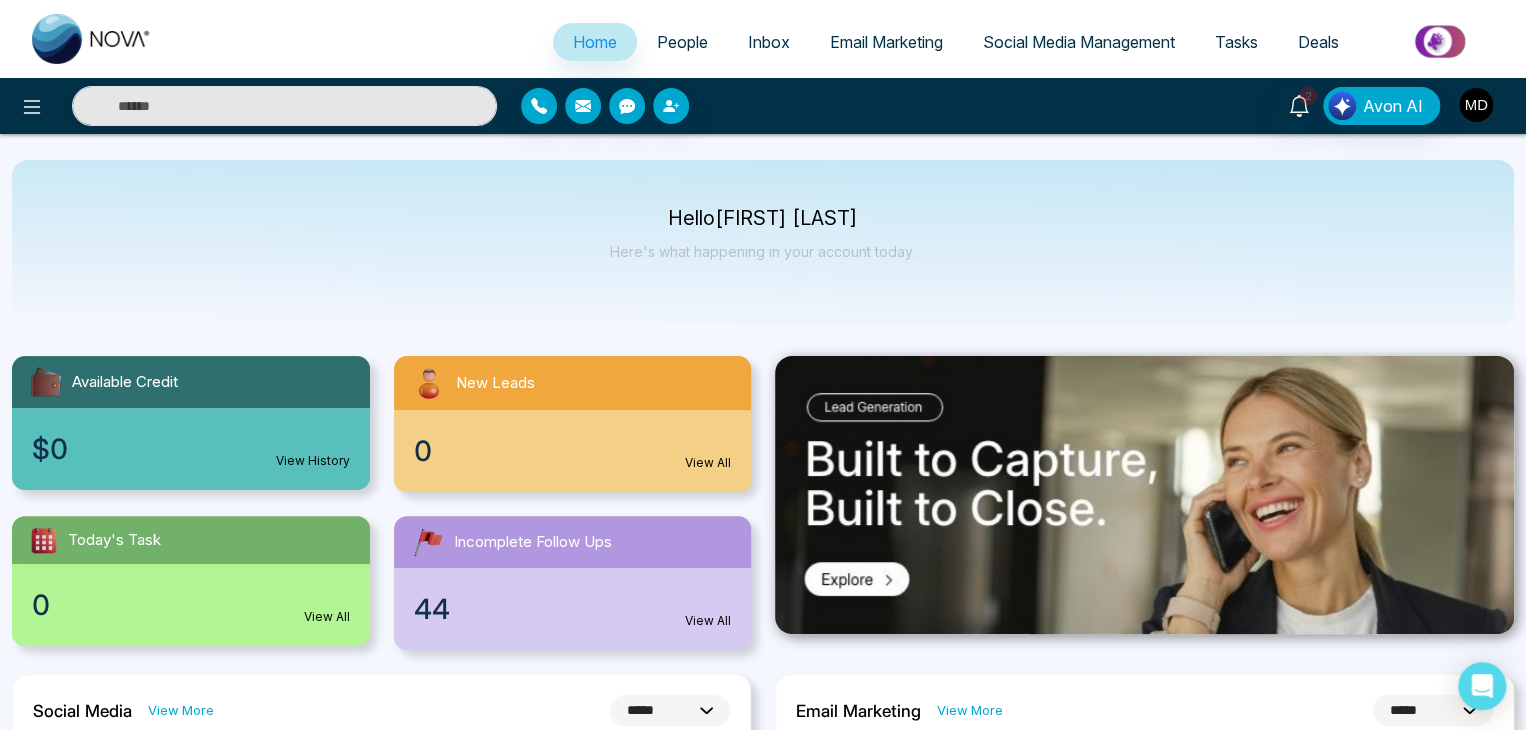 click at bounding box center [1476, 105] 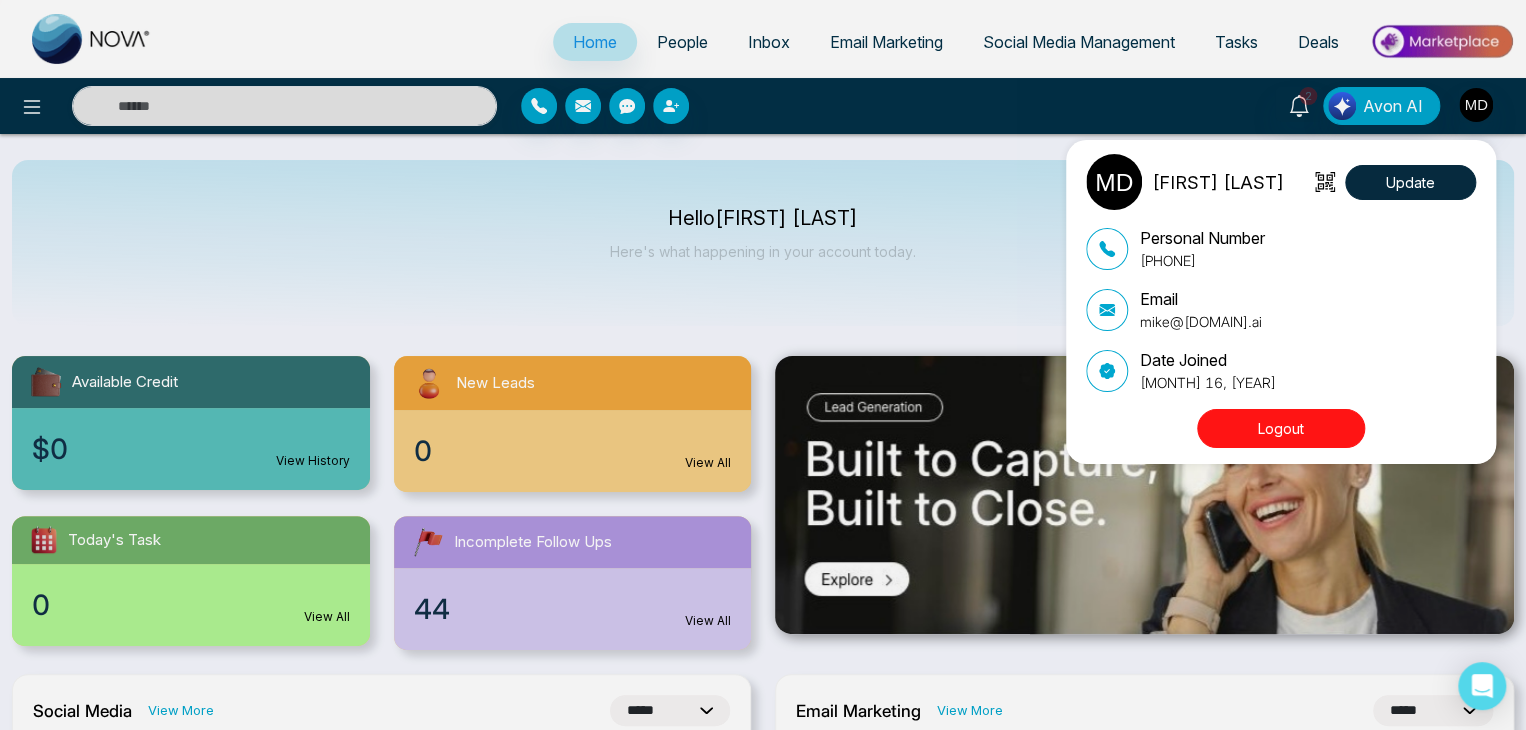 click on "Logout" at bounding box center [1281, 428] 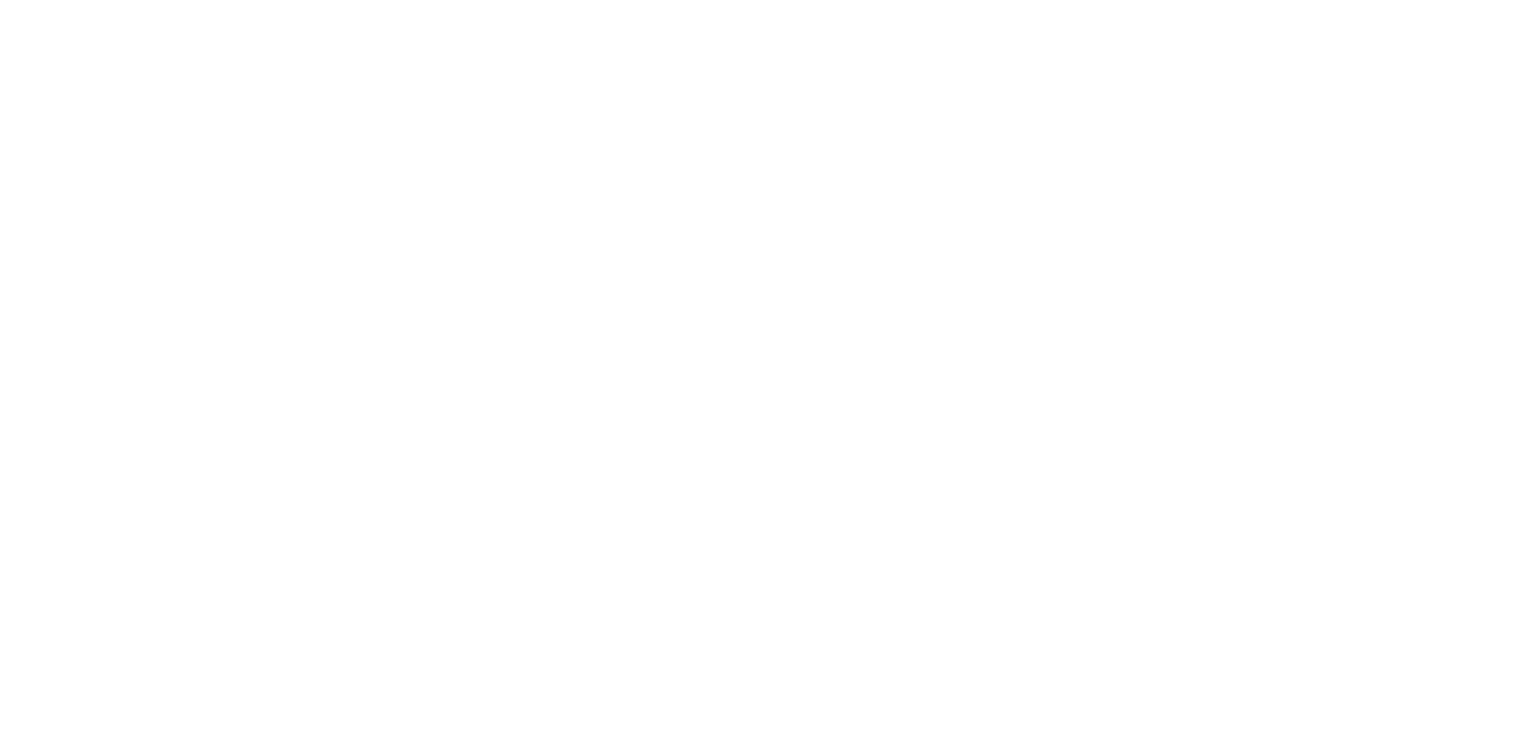 scroll, scrollTop: 0, scrollLeft: 0, axis: both 